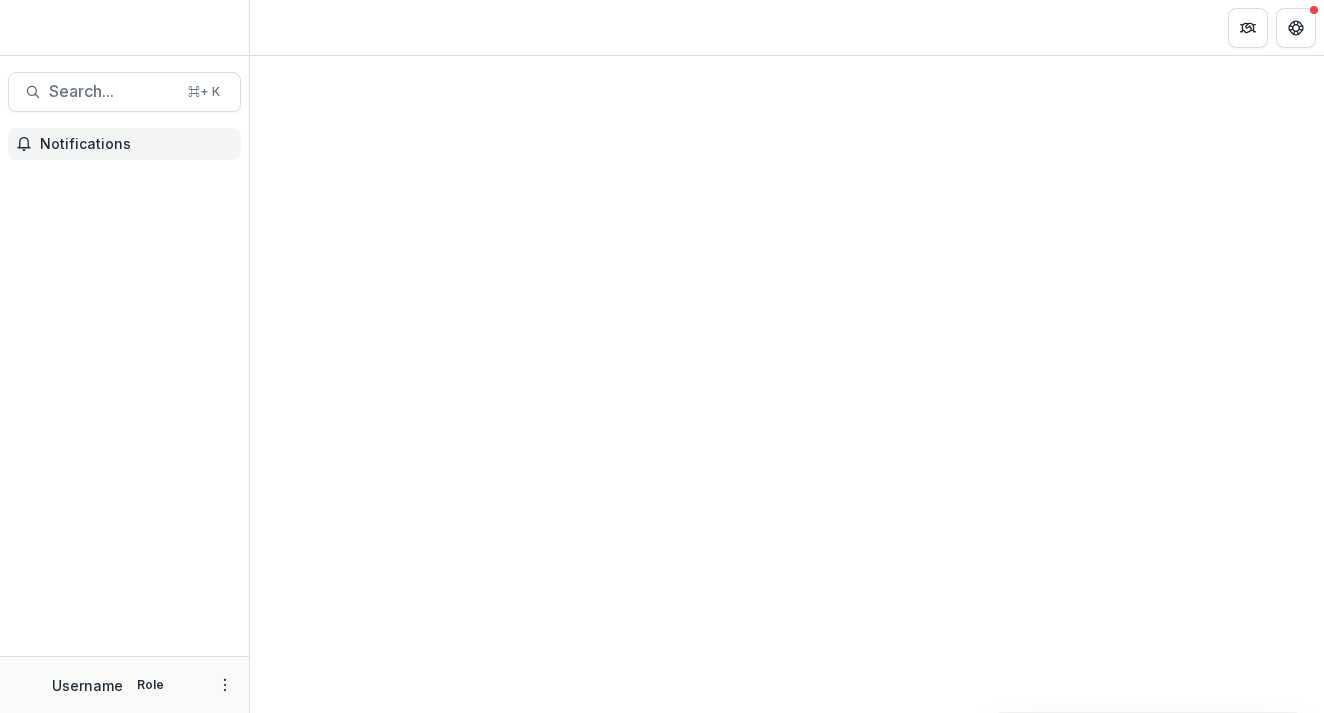 scroll, scrollTop: 0, scrollLeft: 0, axis: both 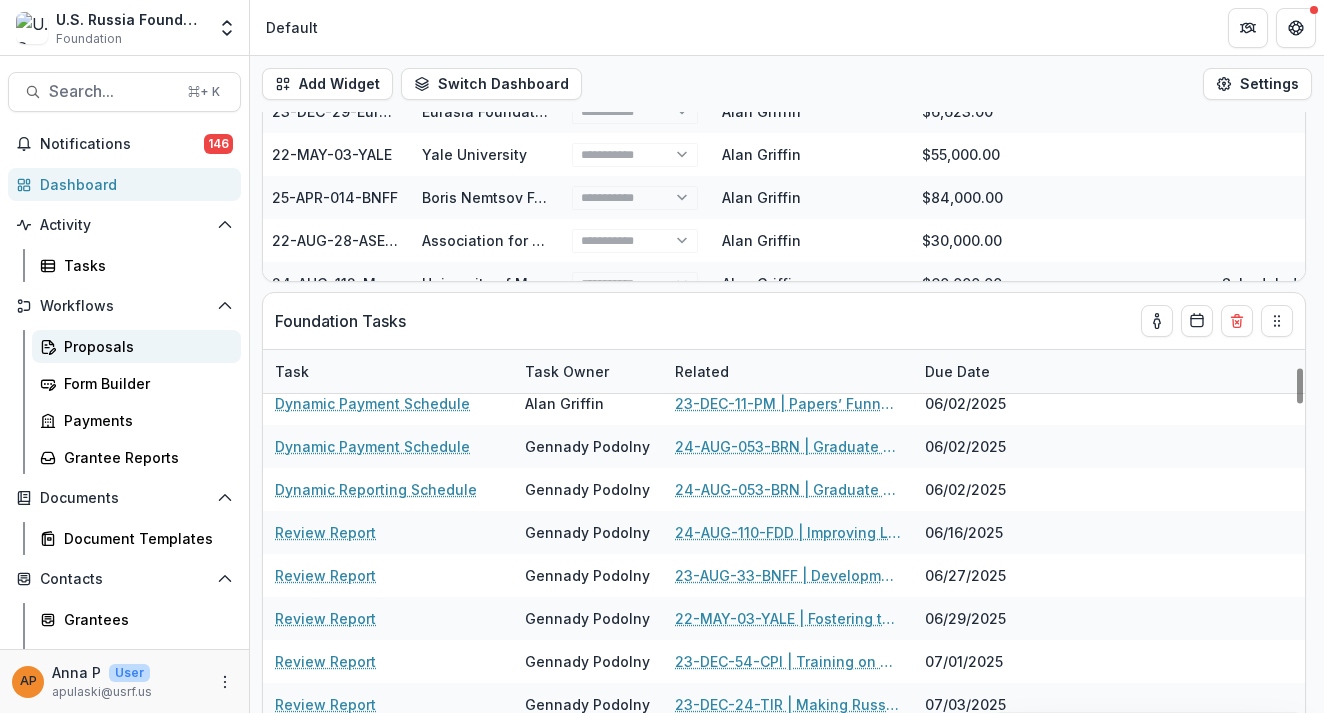 click on "Proposals" at bounding box center [144, 346] 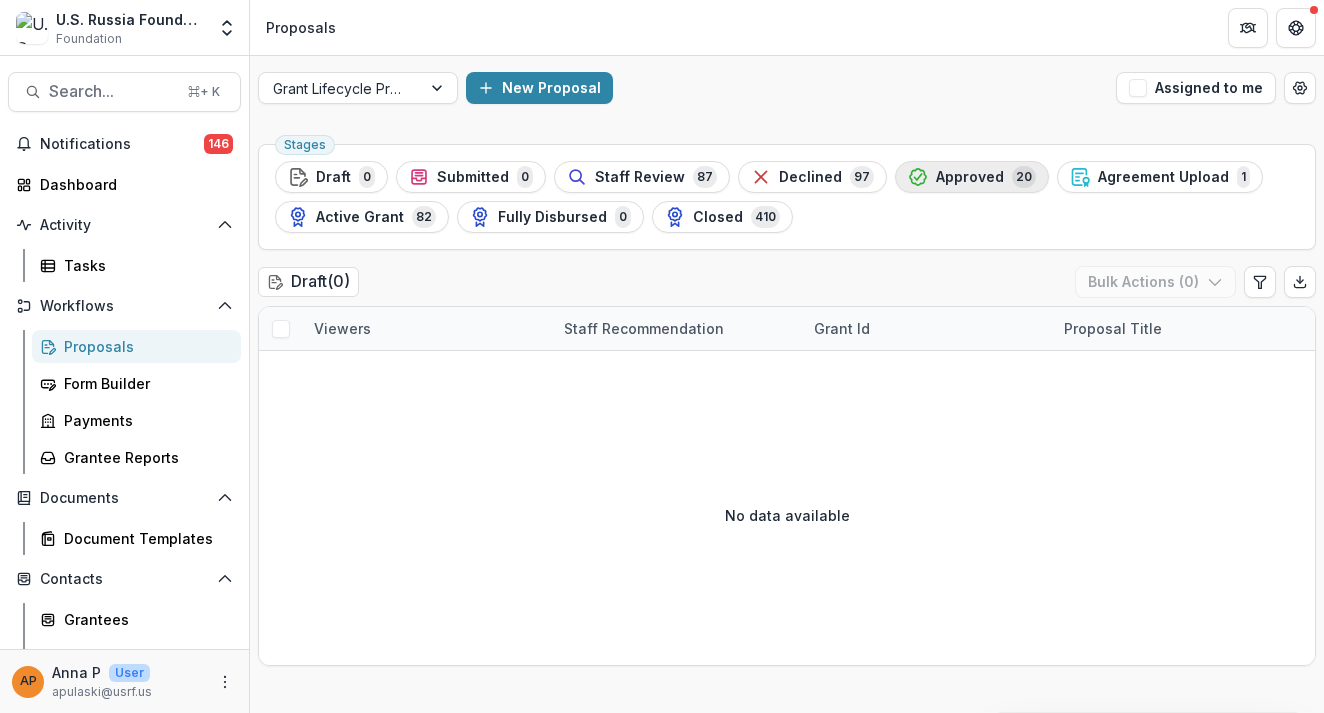 click on "Approved" at bounding box center [970, 177] 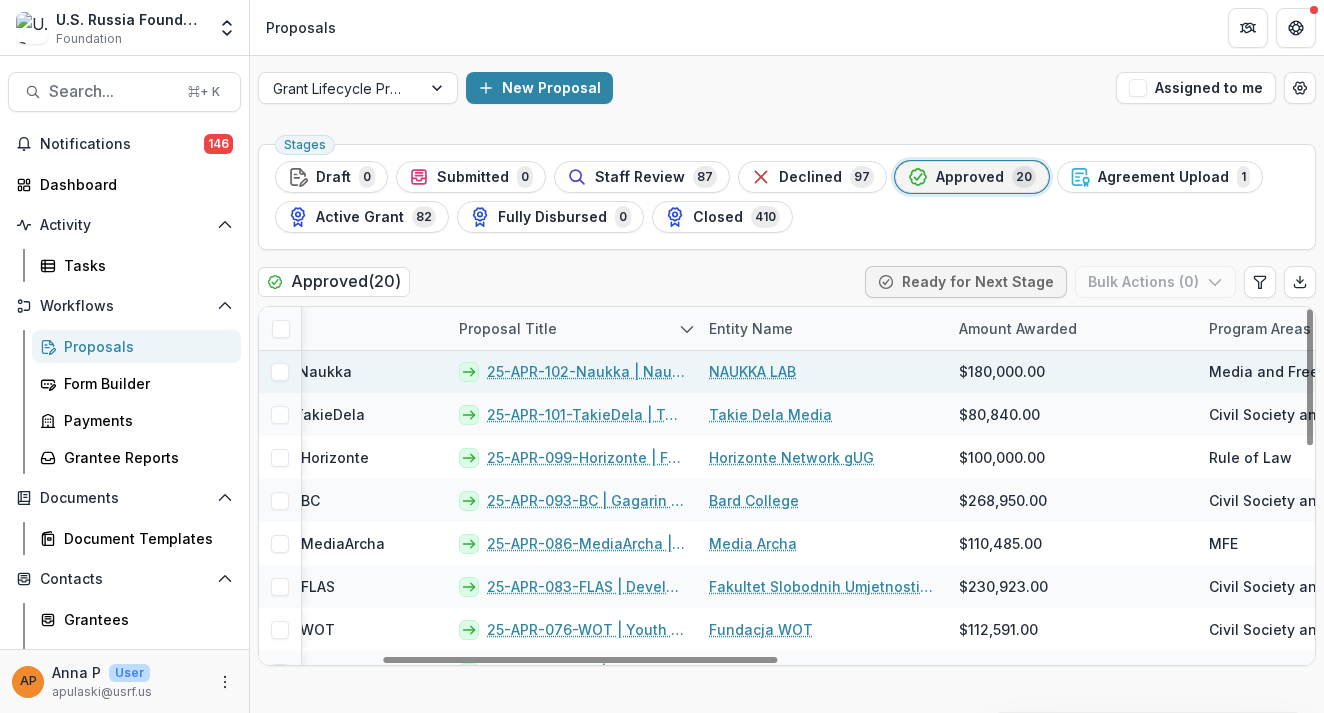 scroll, scrollTop: 0, scrollLeft: 359, axis: horizontal 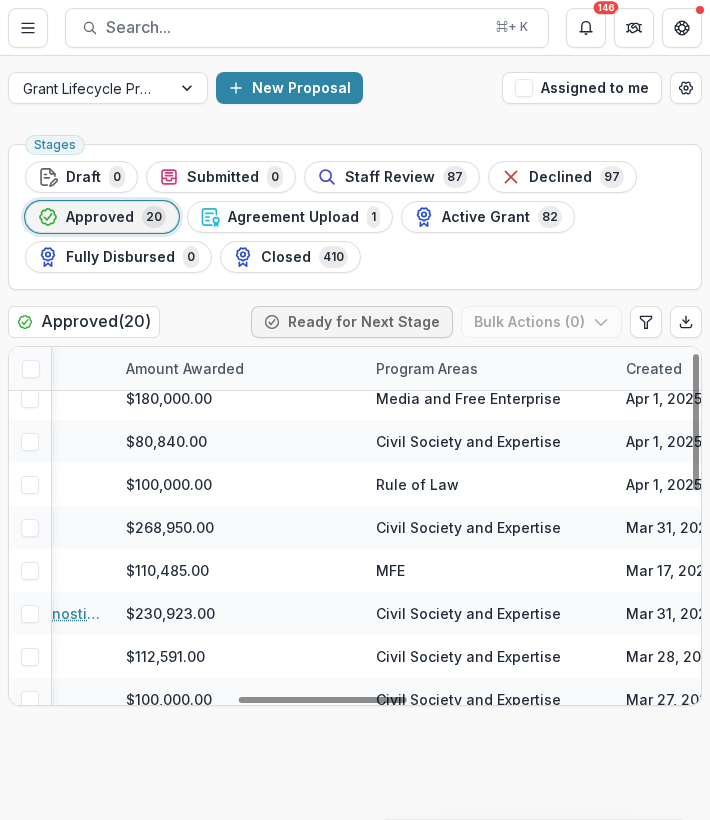click on "Program Areas" at bounding box center [489, 368] 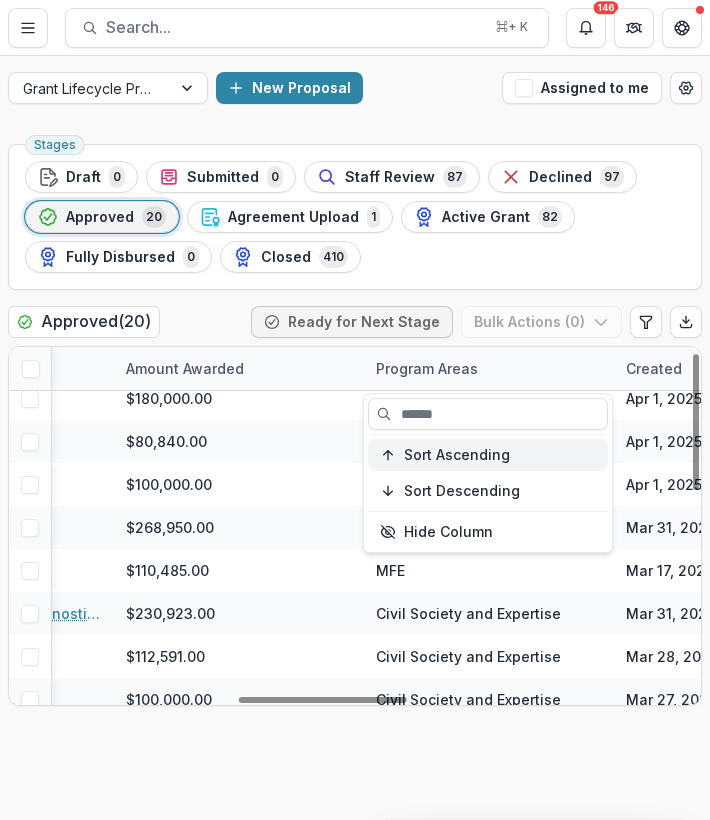 click on "Sort Ascending" at bounding box center [457, 455] 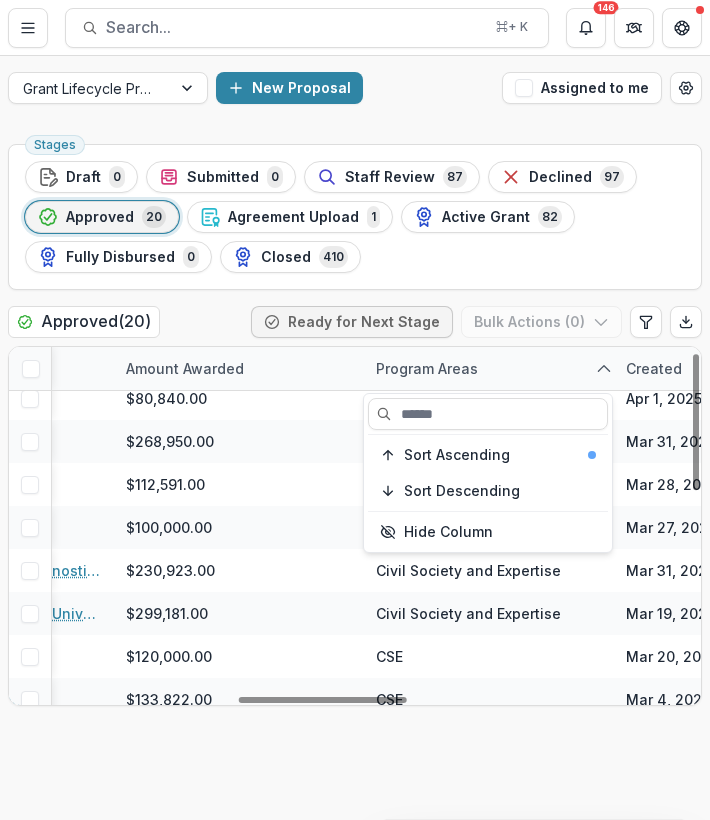 click on "Stages Draft 0 Submitted 0 Staff Review 87 Declined 97 Approved 20 Agreement Upload 1 Active Grant 82 Fully Disbursed 0 Closed 410 Approved  ( 20 ) Ready for Next Stage Bulk Actions ( 0 ) Viewers Grant Id Proposal Title Entity Name Amount Awarded Program Areas Created Submitted Date Form Current Stage Task Assignees Pending Tasks M< G< 25-APR-101-TakieDela 25-APR-101-TakieDela | Takie Dela: Media Supporting Civil Society  Takie Dela Media $80,840.00 Civil Society and Expertise Apr 1, 2025 Apr 1, 2025 Grant Proposal Application 0 M< G< 25-APR-093-BC 25-APR-093-BC | Gagarin Center for the Study of Civil Society and Human Rights and Smolny Beyond Borders Initiative Bard College $268,950.00 Civil Society and Expertise Mar 31, 2025 Apr 1, 2025 Grant Proposal Application 0 M< G< 25-APR-076-WOT 25-APR-076-WOT | Youth Discussion Clubs The Politics Space Fundacja WOT $112,591.00 Civil Society and Expertise Mar 28, 2025 Apr 1, 2025 Grant Proposal Application 0 M< G< 25-APR-073-FH Freedom House, Inc $100,000.00 0 M< G<" at bounding box center (355, 478) 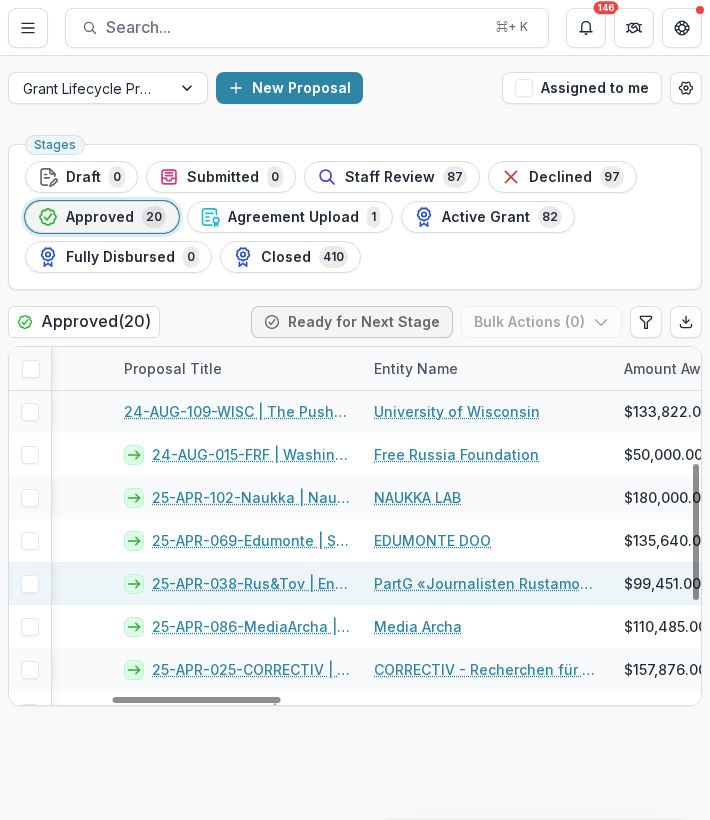 scroll, scrollTop: 302, scrollLeft: 480, axis: both 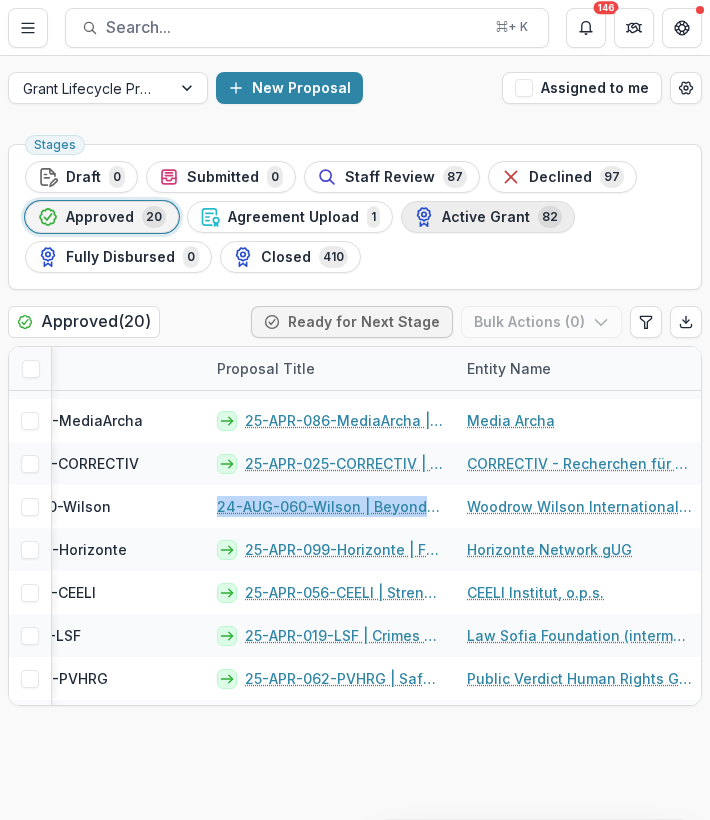 click on "Active Grant 82" at bounding box center [488, 217] 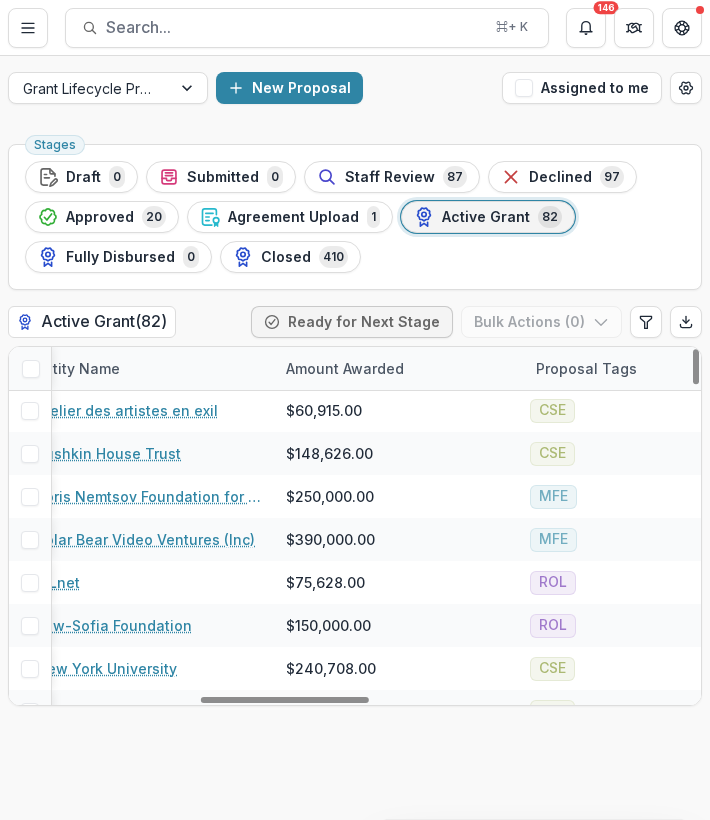 scroll, scrollTop: 2, scrollLeft: 782, axis: both 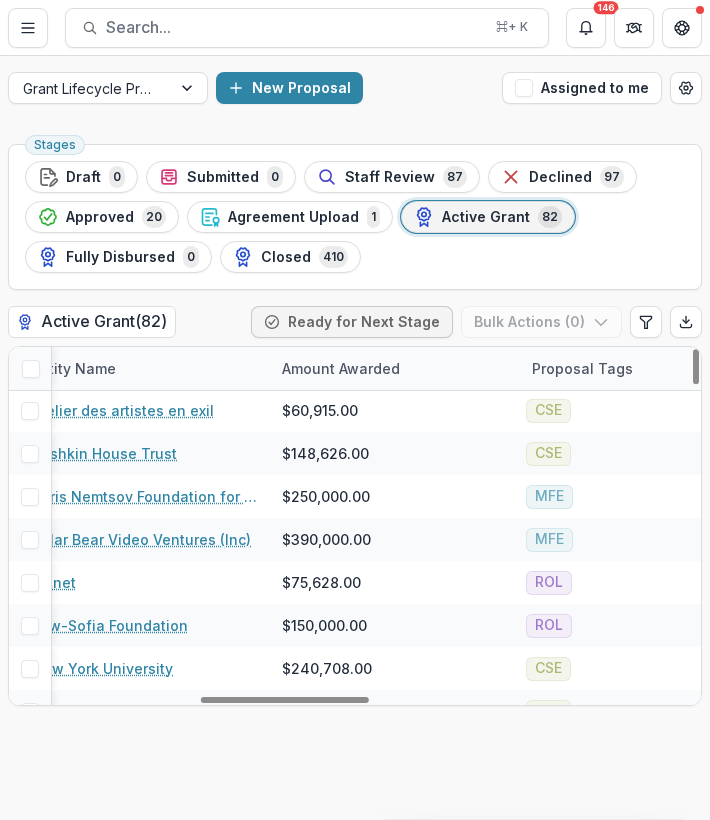 click on "Proposal Tags" at bounding box center [582, 368] 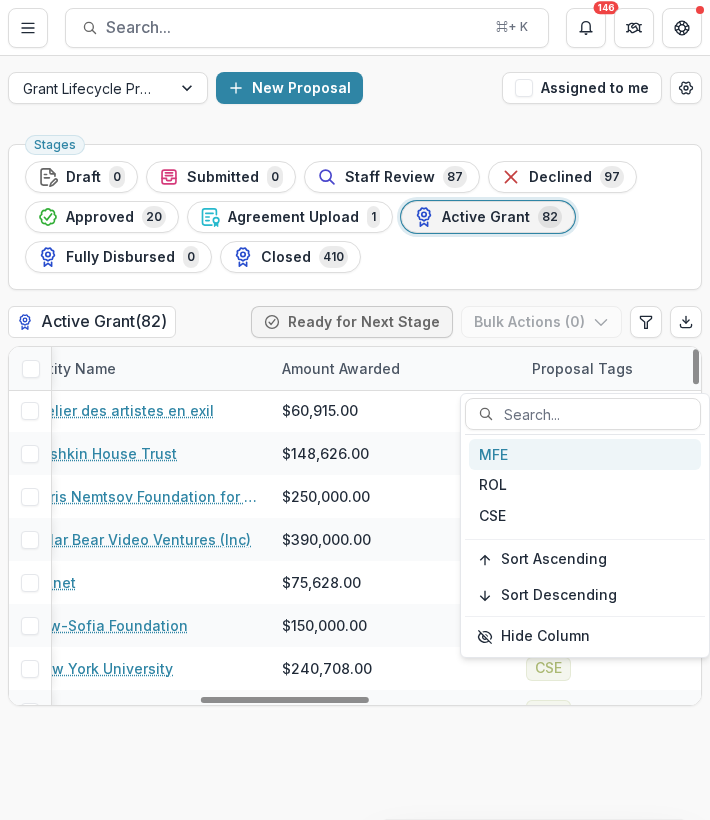 click on "MFE" at bounding box center [585, 454] 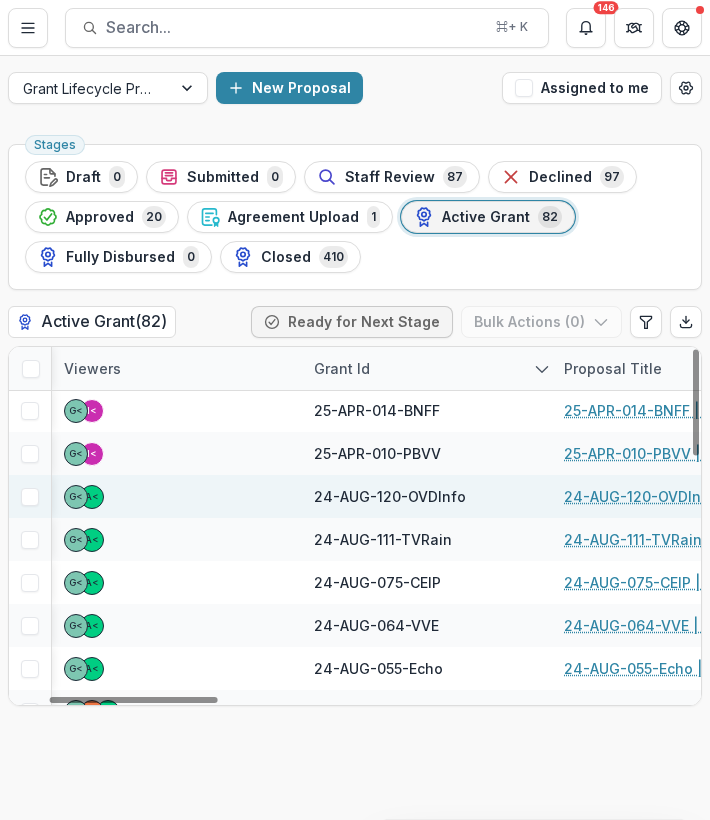scroll, scrollTop: 0, scrollLeft: 162, axis: horizontal 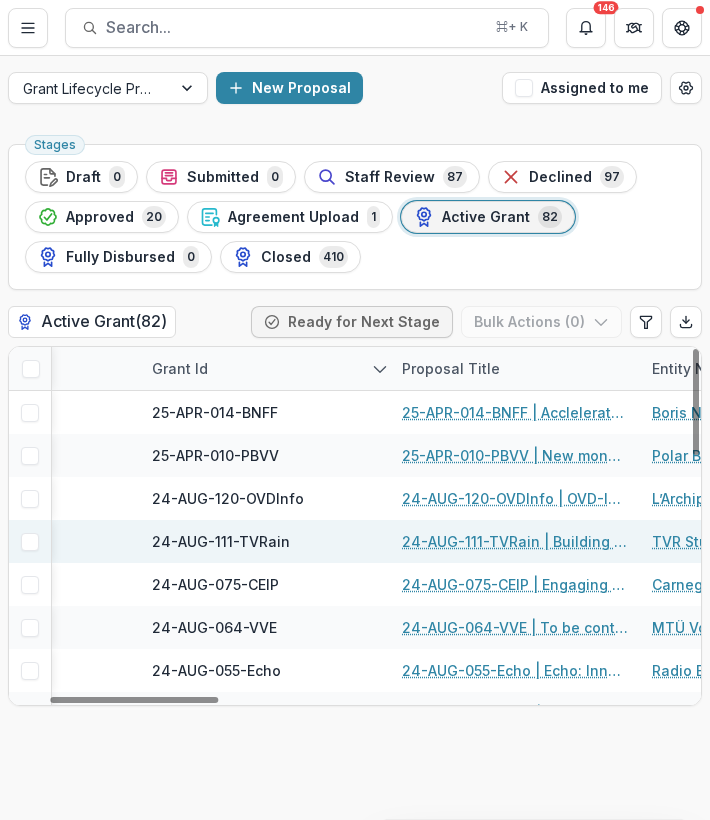 click on "24-AUG-111-TVRain | Building a Resilient Content Delivery Platform for Independent Media in Russia" at bounding box center (515, 541) 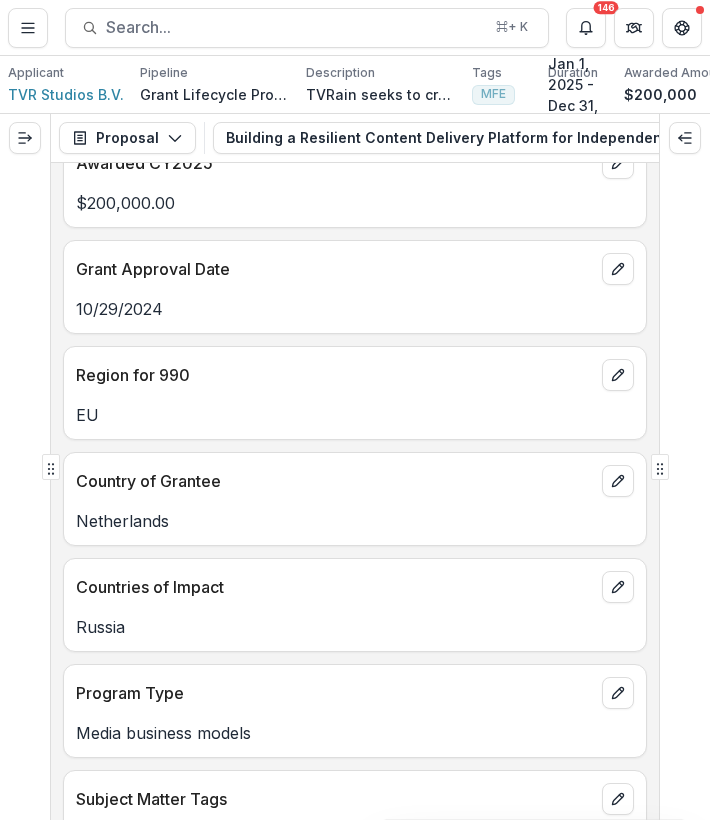 scroll, scrollTop: 41, scrollLeft: 0, axis: vertical 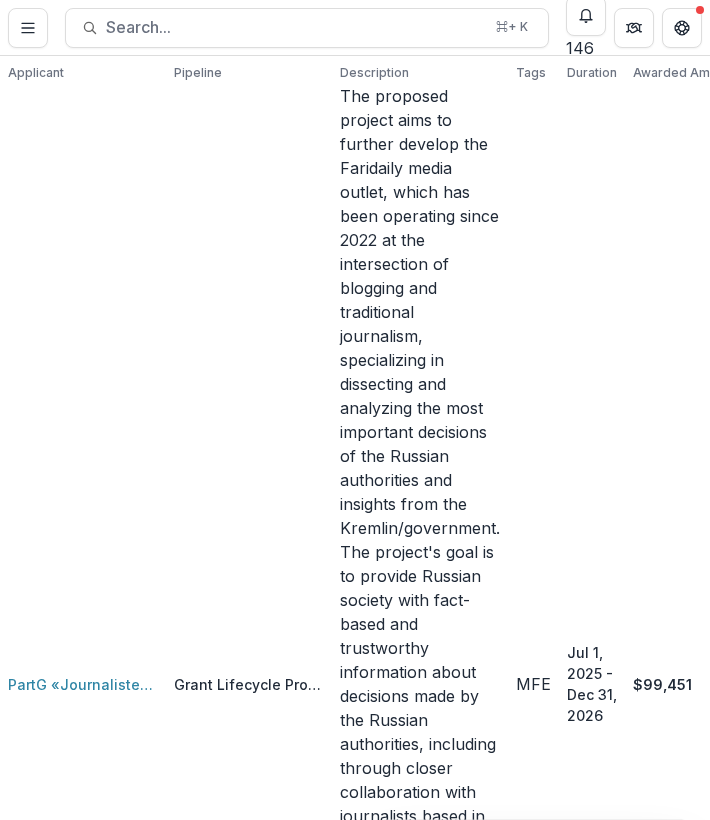 click on "Grant Approval Form 2" at bounding box center [324, 1317] 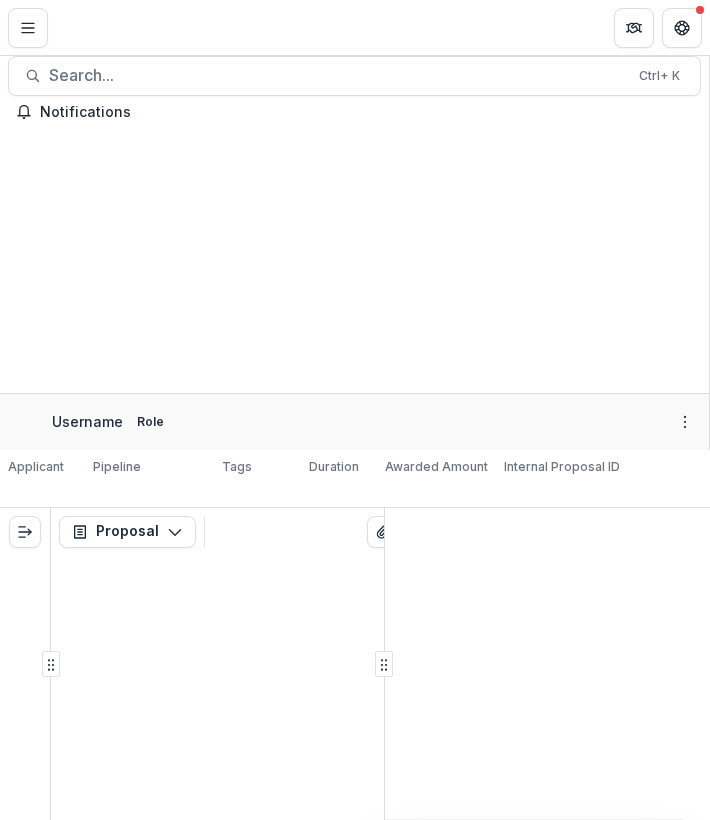 scroll, scrollTop: 0, scrollLeft: 0, axis: both 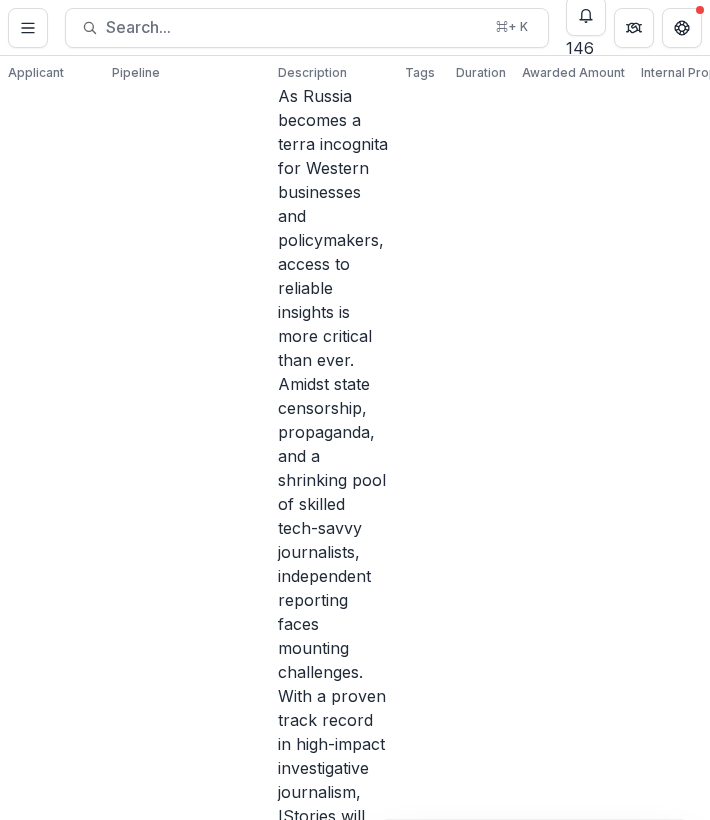 click on "Proposal Proposal Payments Reports Grant Agreements Board Summaries Bank Details Grant Approval Form 2 Forms (2) Anna Lelik - 2025 - Grant Proposal Application Grant Approval Form Internal Configure forms Word Download Word Download (with field descriptions) Zip Download Preview Merged PDF Preview Merged PDF (Inline Images & PDFs) Preview Merged PDF (with field descriptions) Custom Download" at bounding box center (217, 2181) 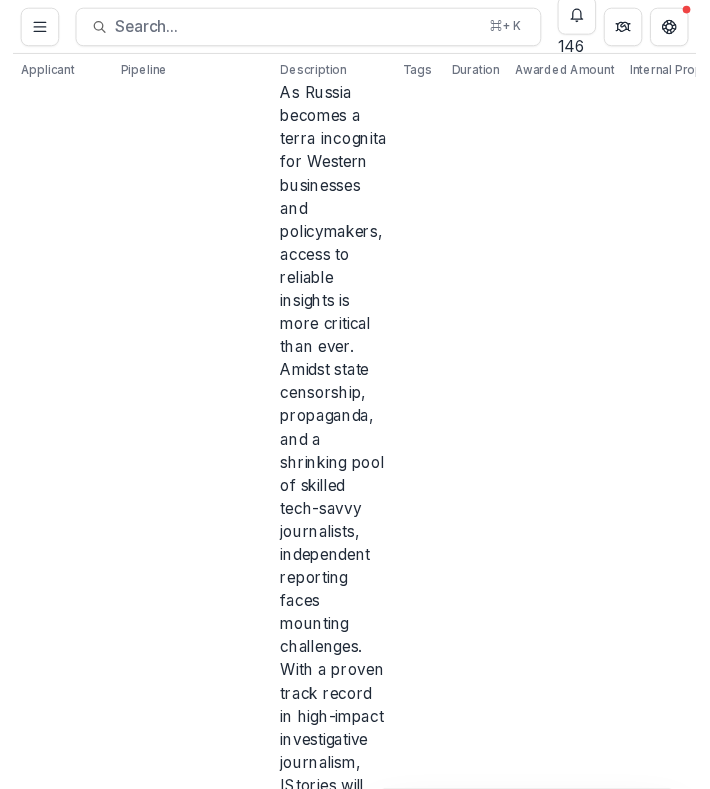 scroll, scrollTop: 2328, scrollLeft: 0, axis: vertical 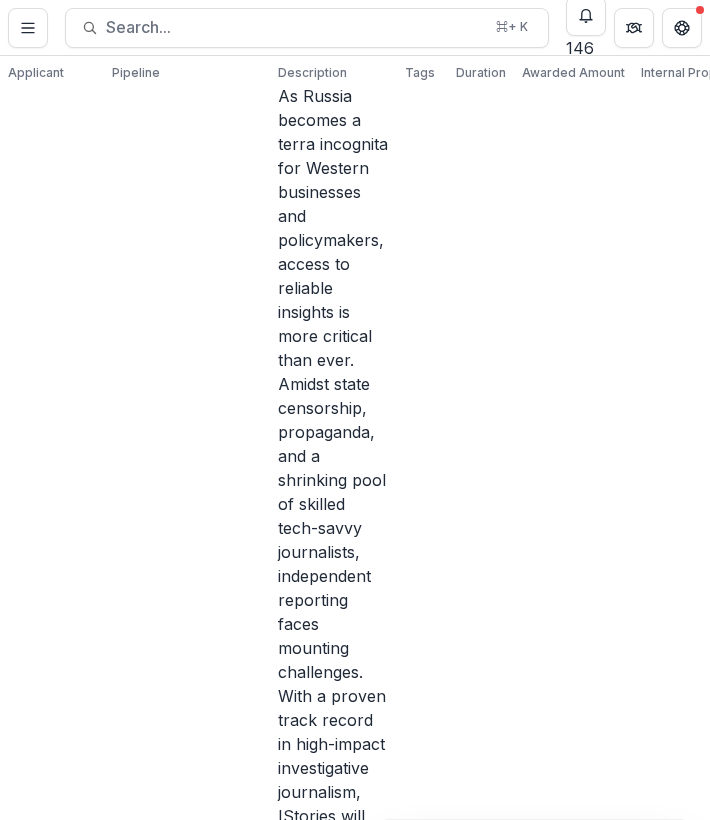 type 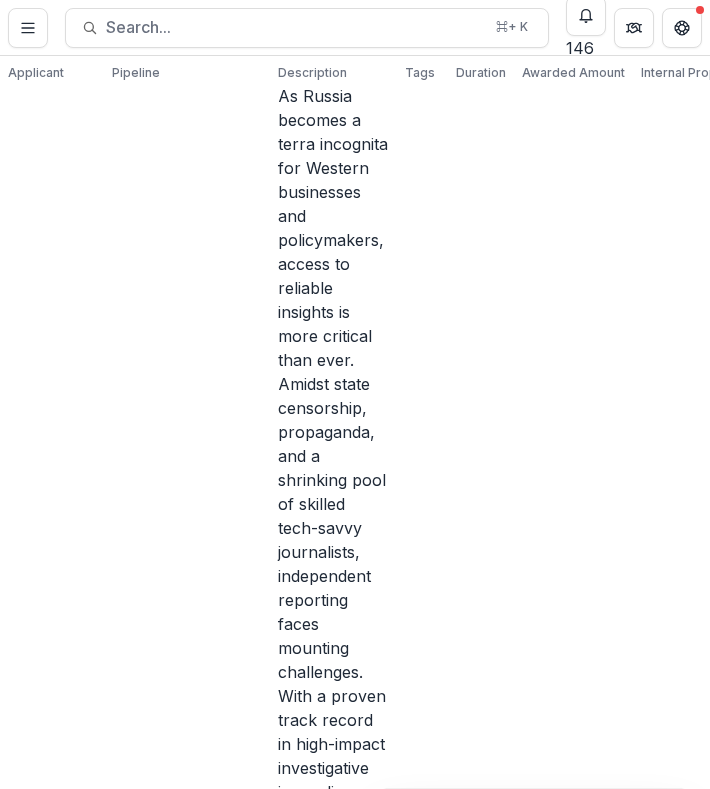 scroll, scrollTop: 915, scrollLeft: 0, axis: vertical 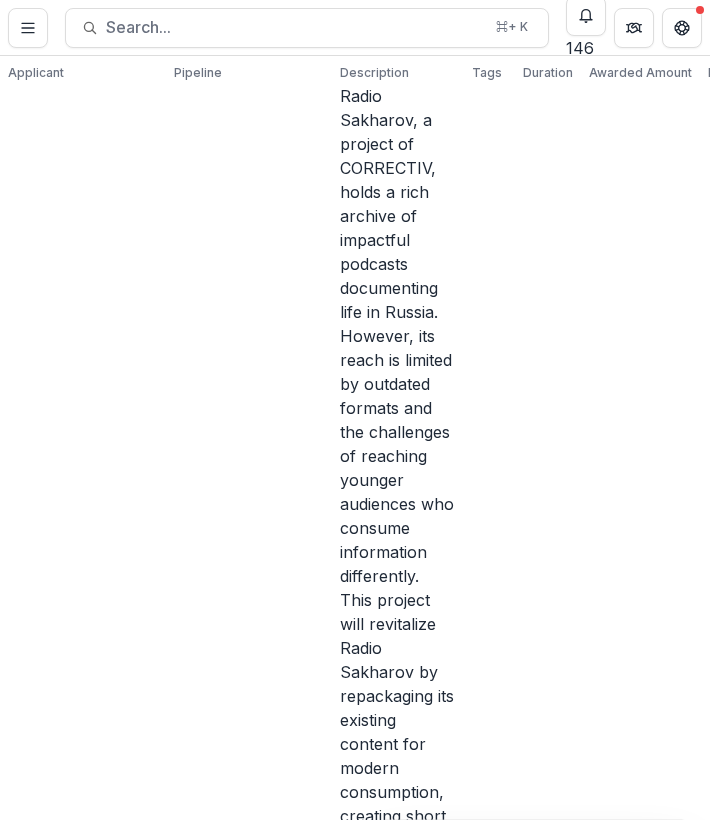 click on "Grant Approval Form 2" at bounding box center (324, 1989) 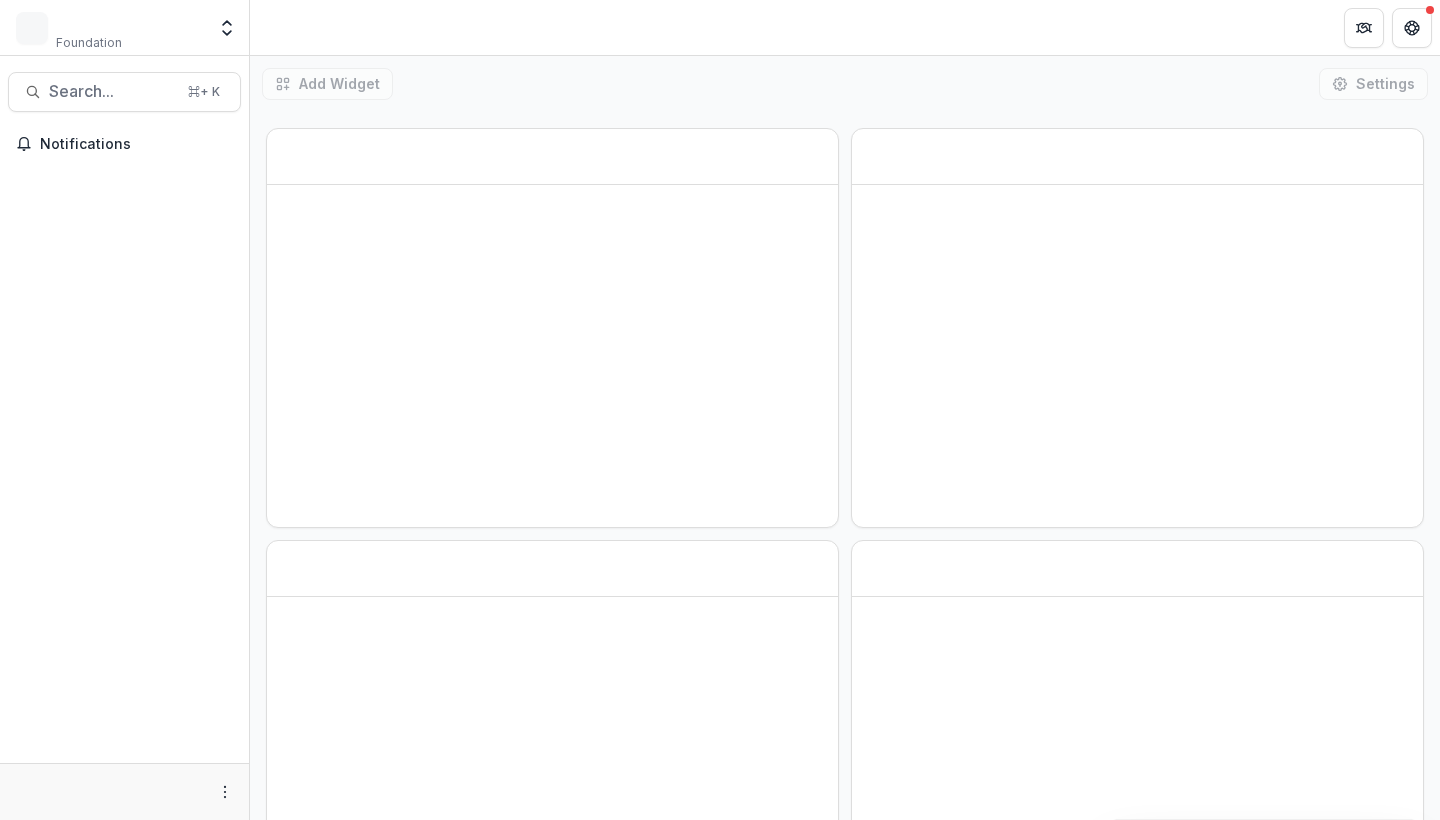 scroll, scrollTop: 0, scrollLeft: 0, axis: both 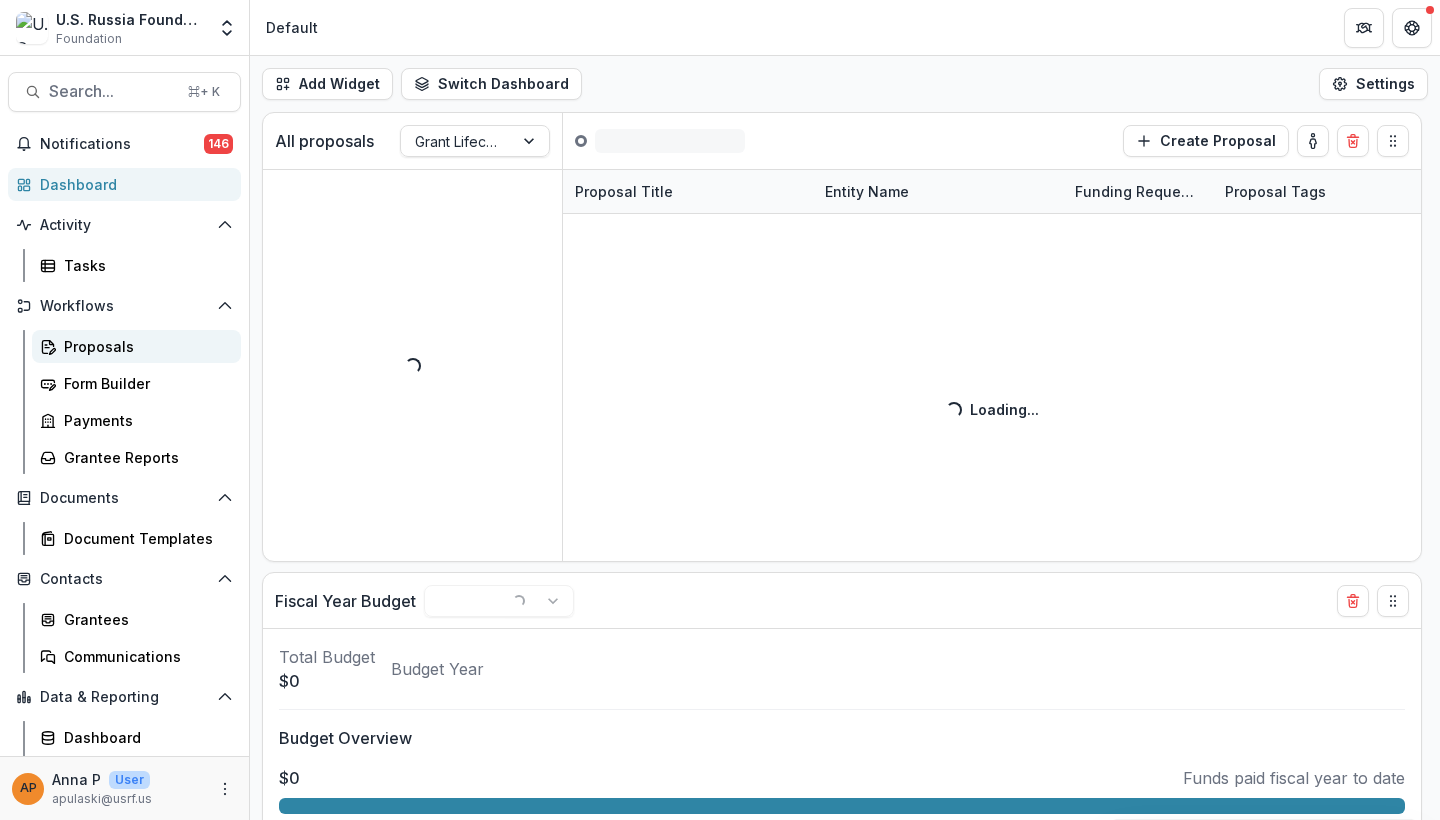click on "Proposals" at bounding box center (144, 346) 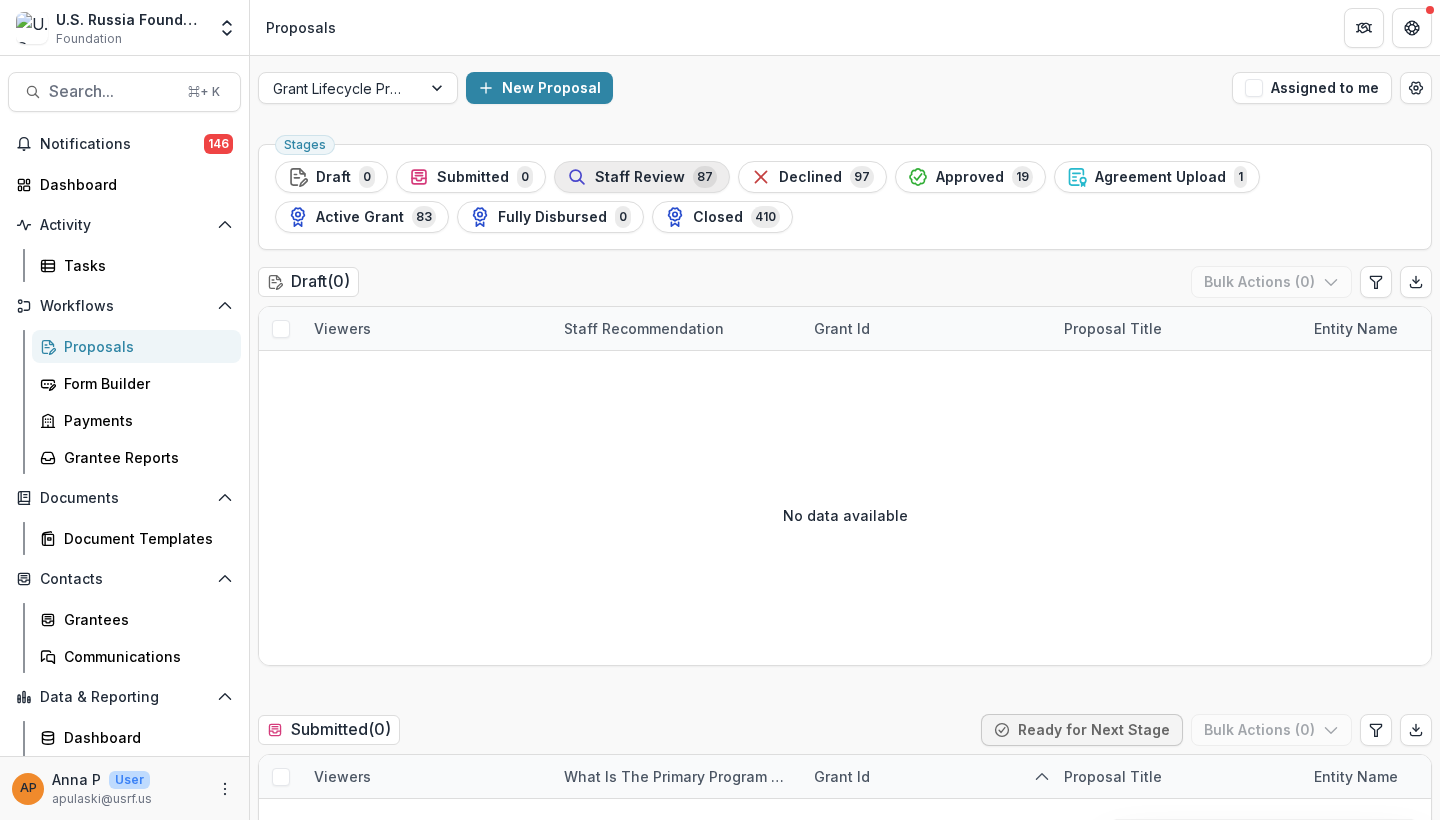 click on "Staff Review" at bounding box center [640, 177] 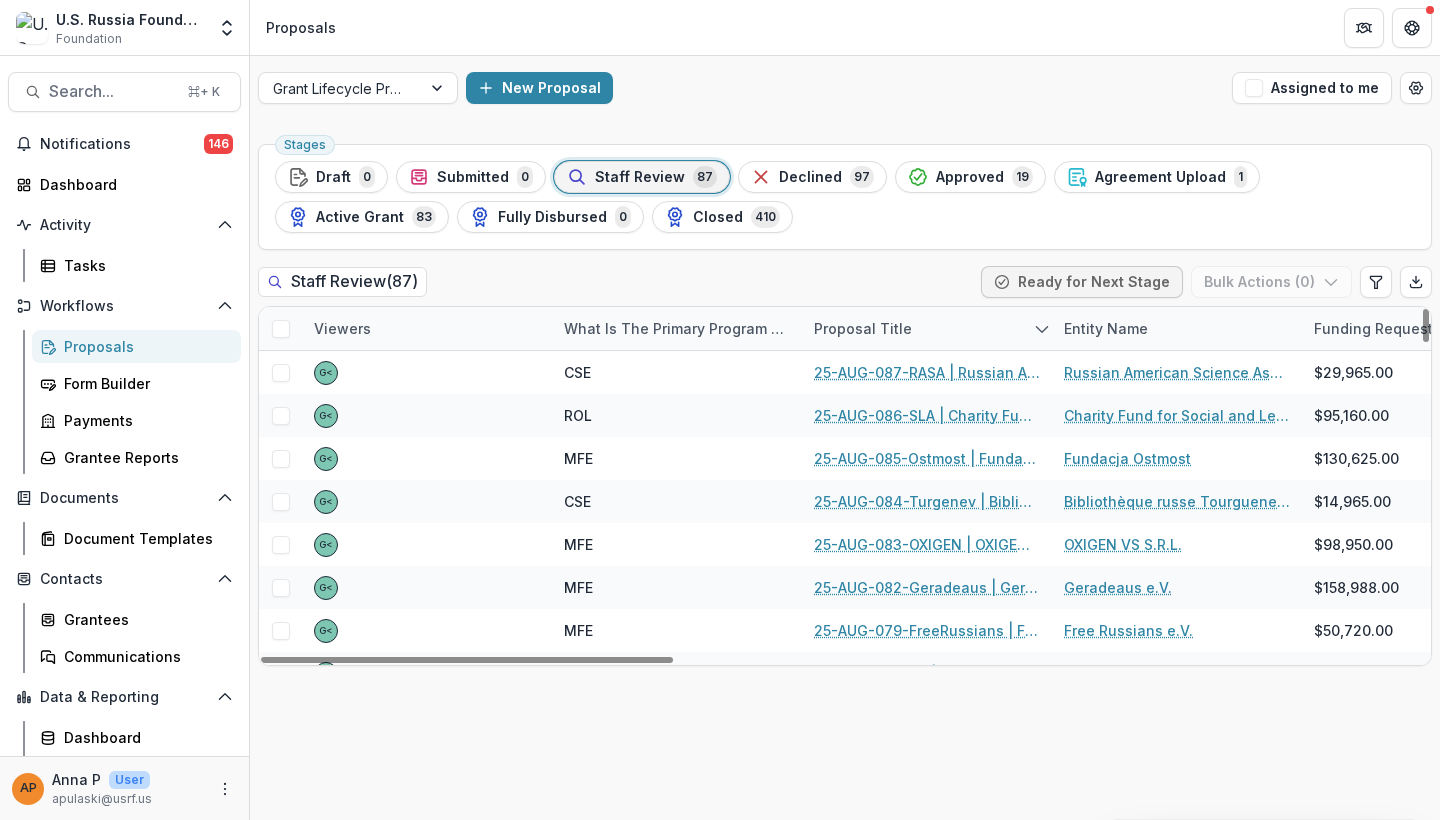 click on "What is the primary program area your project fits in to?" at bounding box center (677, 328) 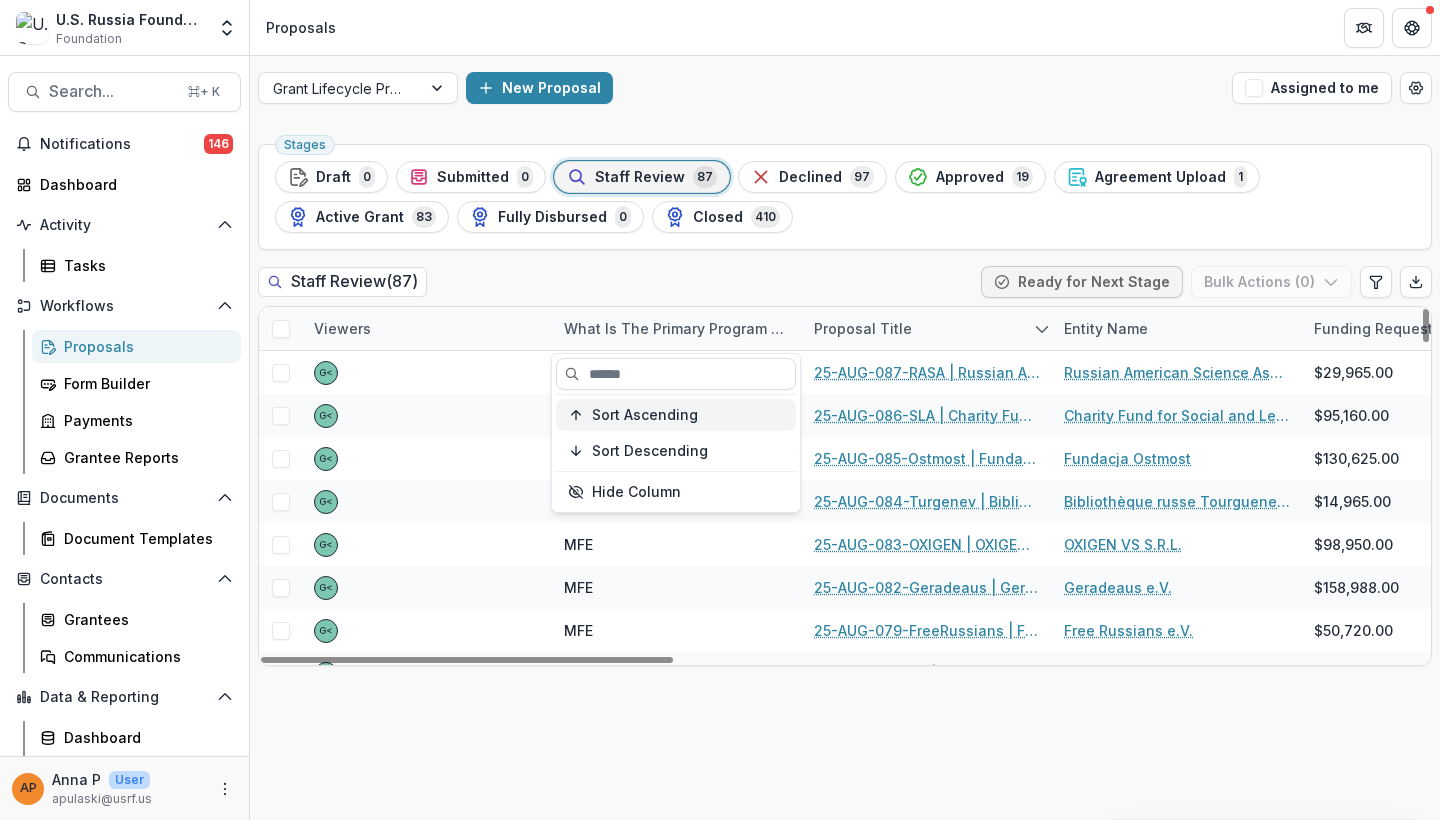 click on "Sort Ascending" at bounding box center (645, 415) 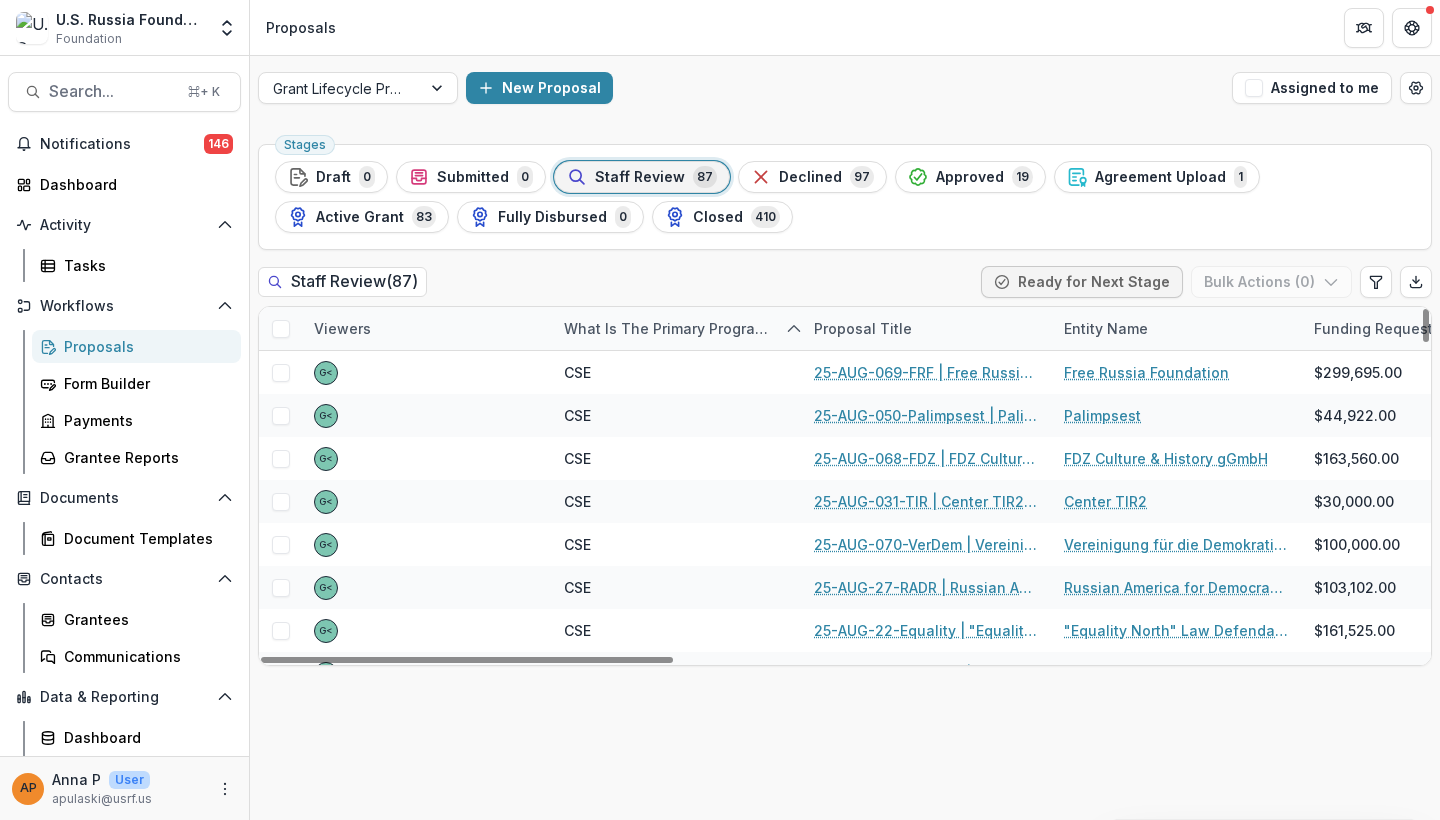 click on "Staff Review  ( 87 ) Ready for Next Stage Bulk Actions ( 0 )" at bounding box center (845, 286) 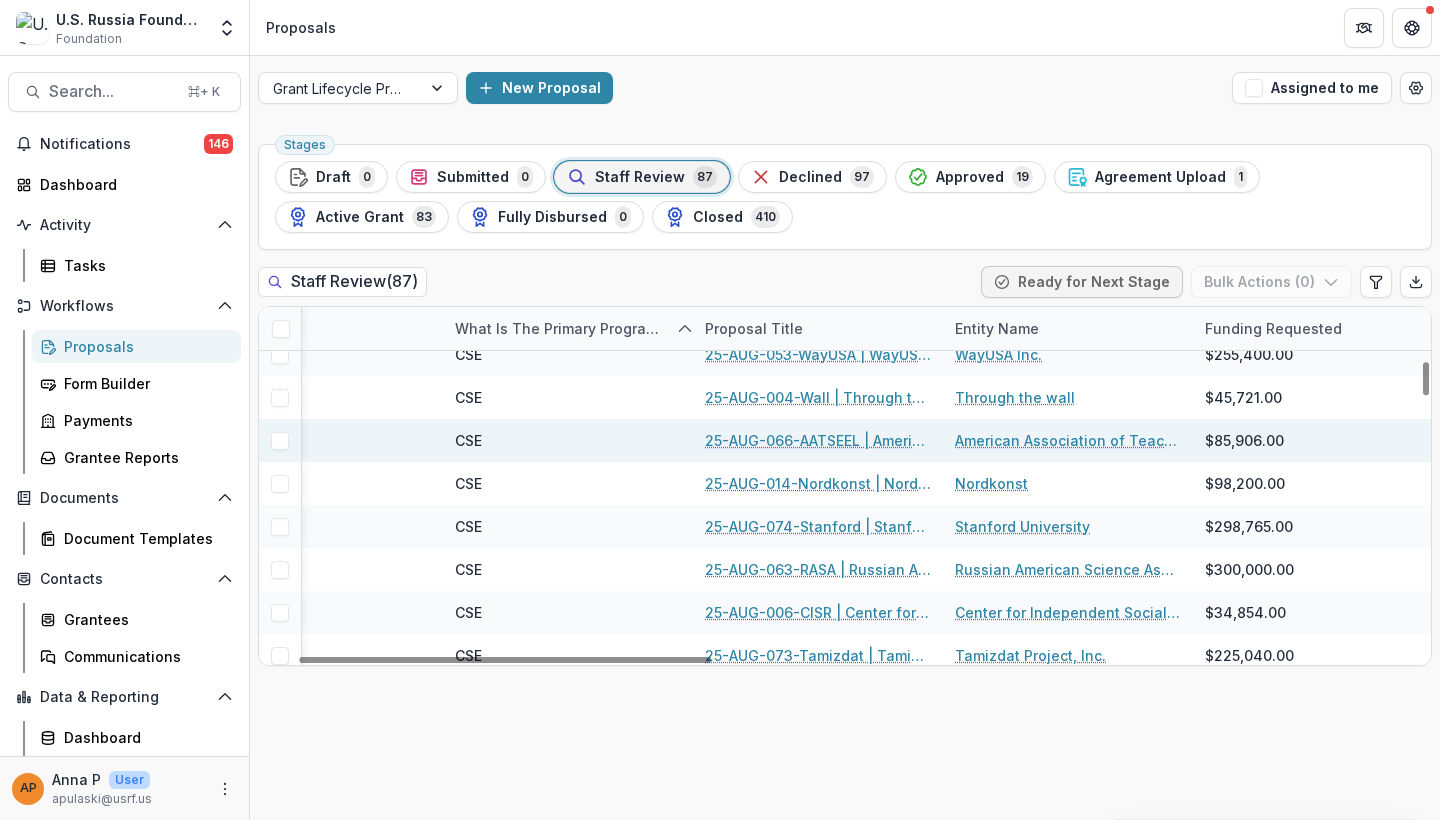 scroll, scrollTop: 574, scrollLeft: 108, axis: both 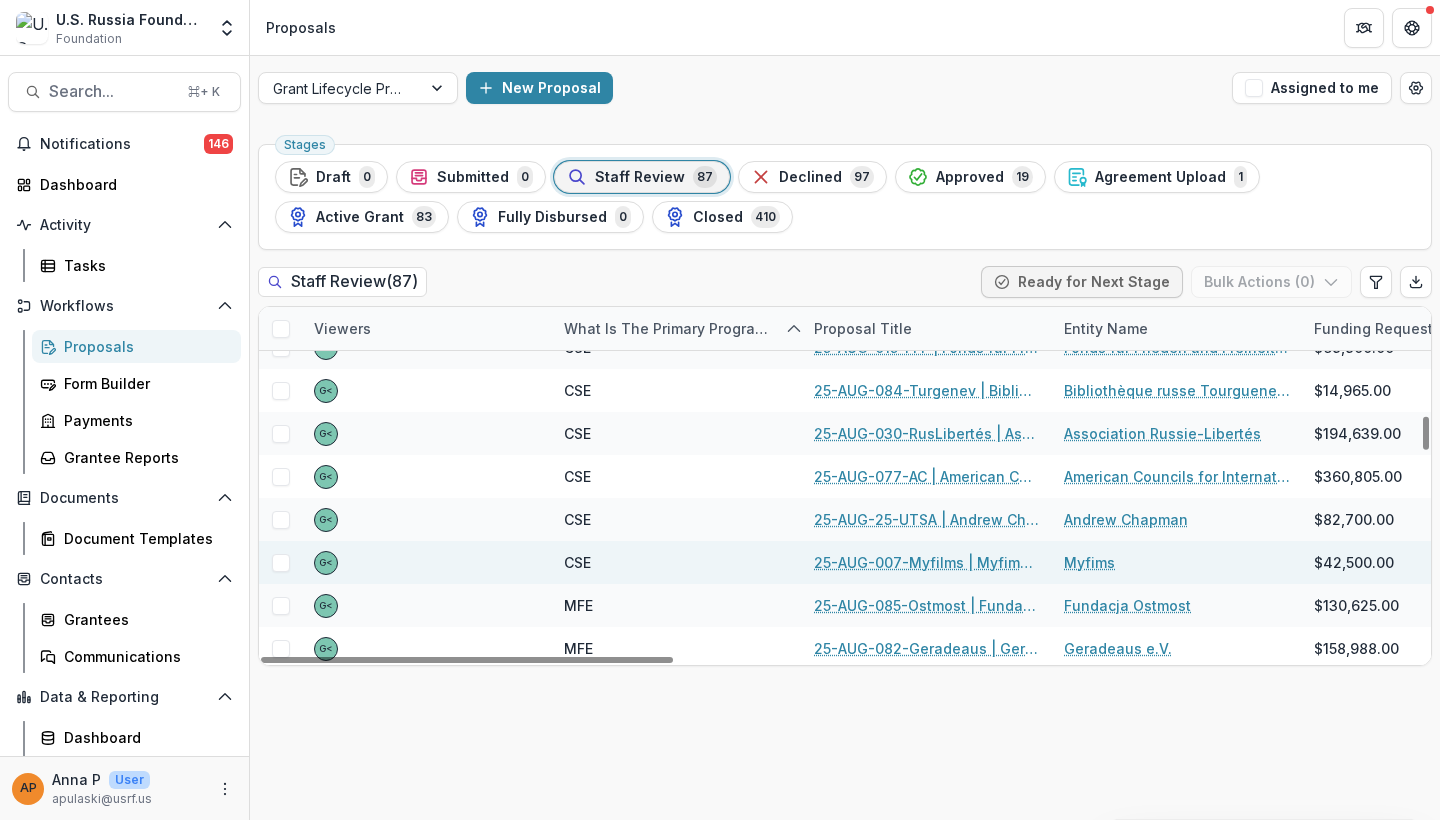 click on "Proposals" at bounding box center (845, 27) 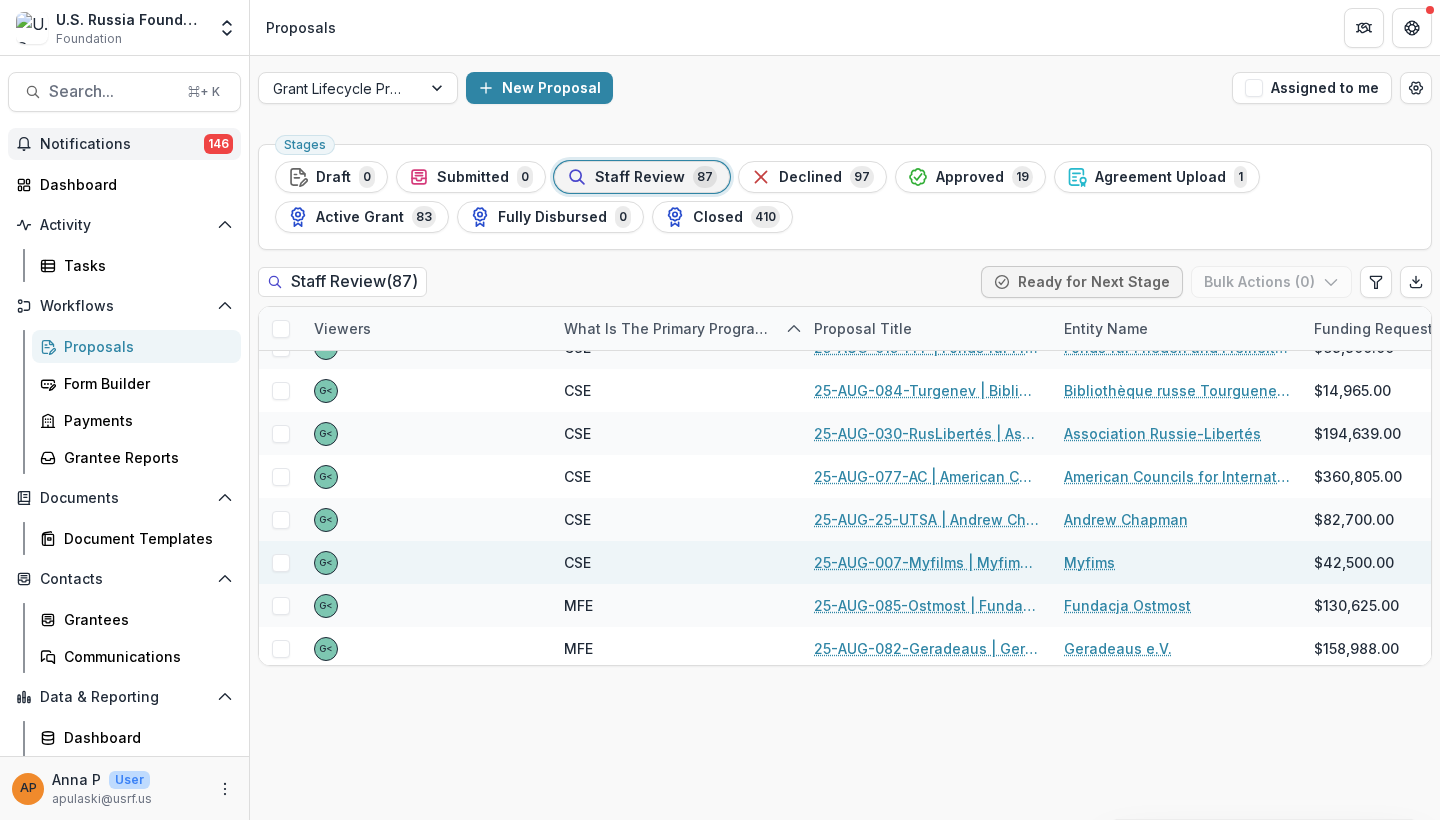 click on "Notifications 146" at bounding box center [124, 144] 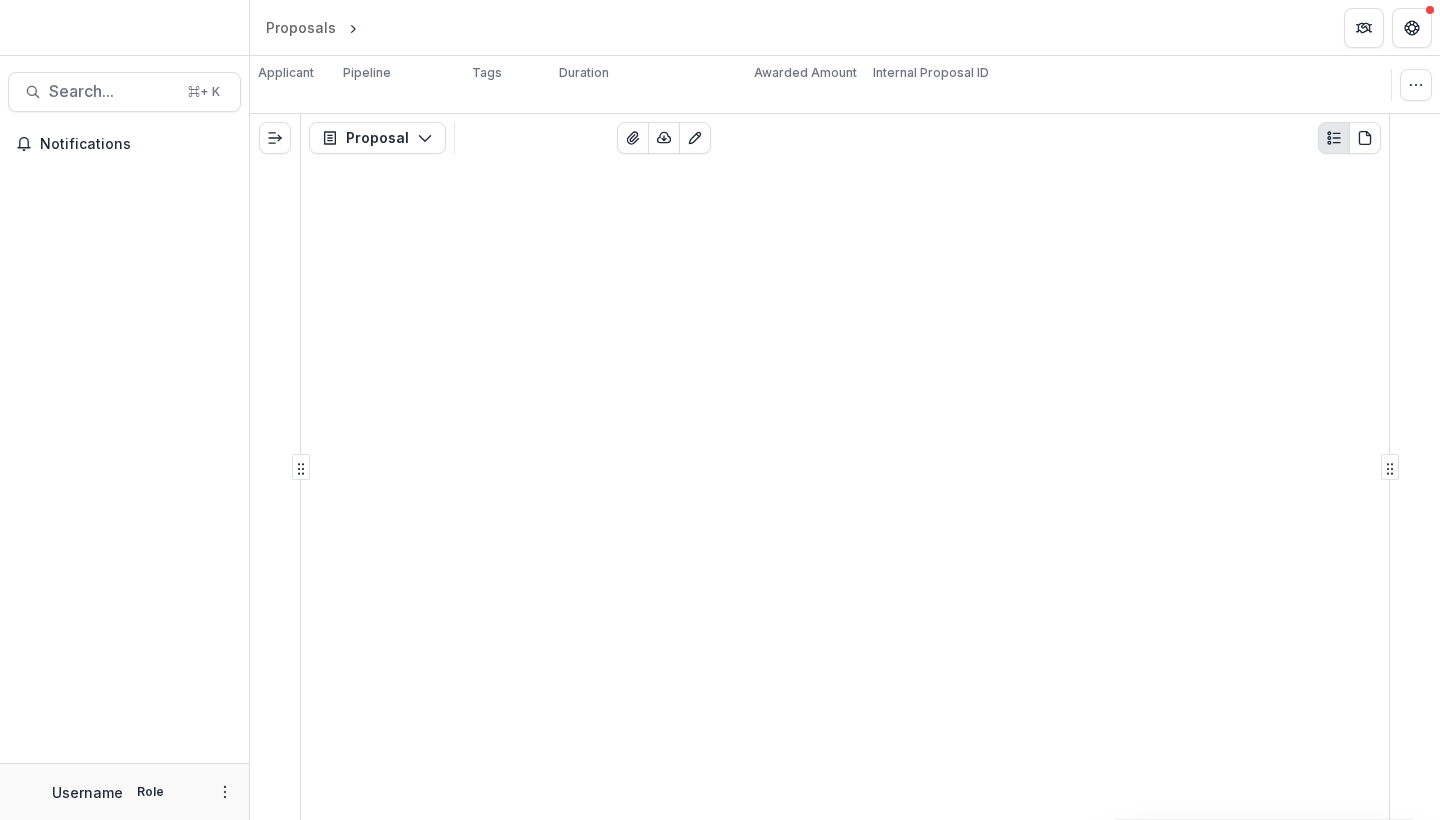 scroll, scrollTop: 0, scrollLeft: 0, axis: both 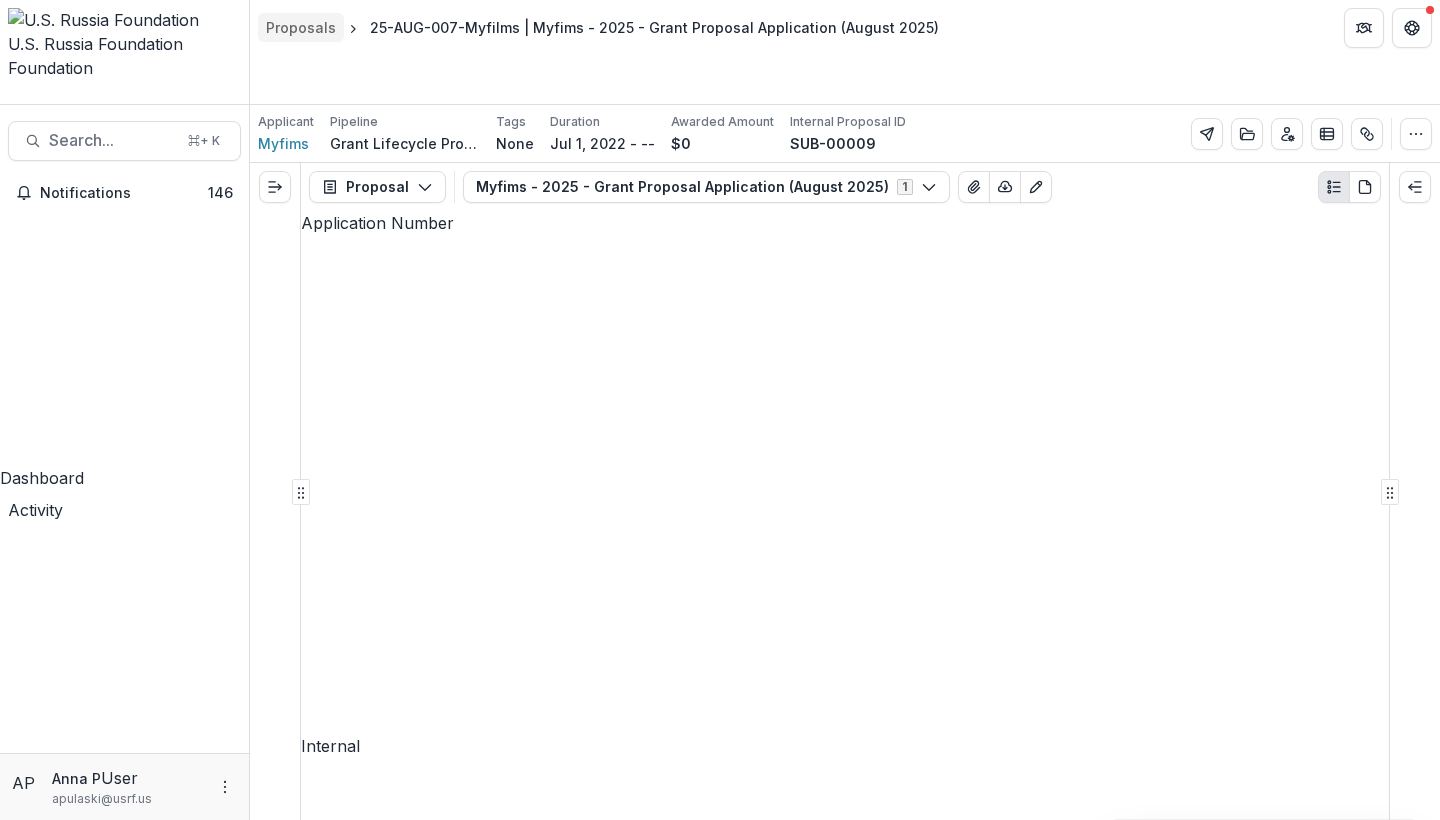 click on "Proposals" at bounding box center (301, 27) 